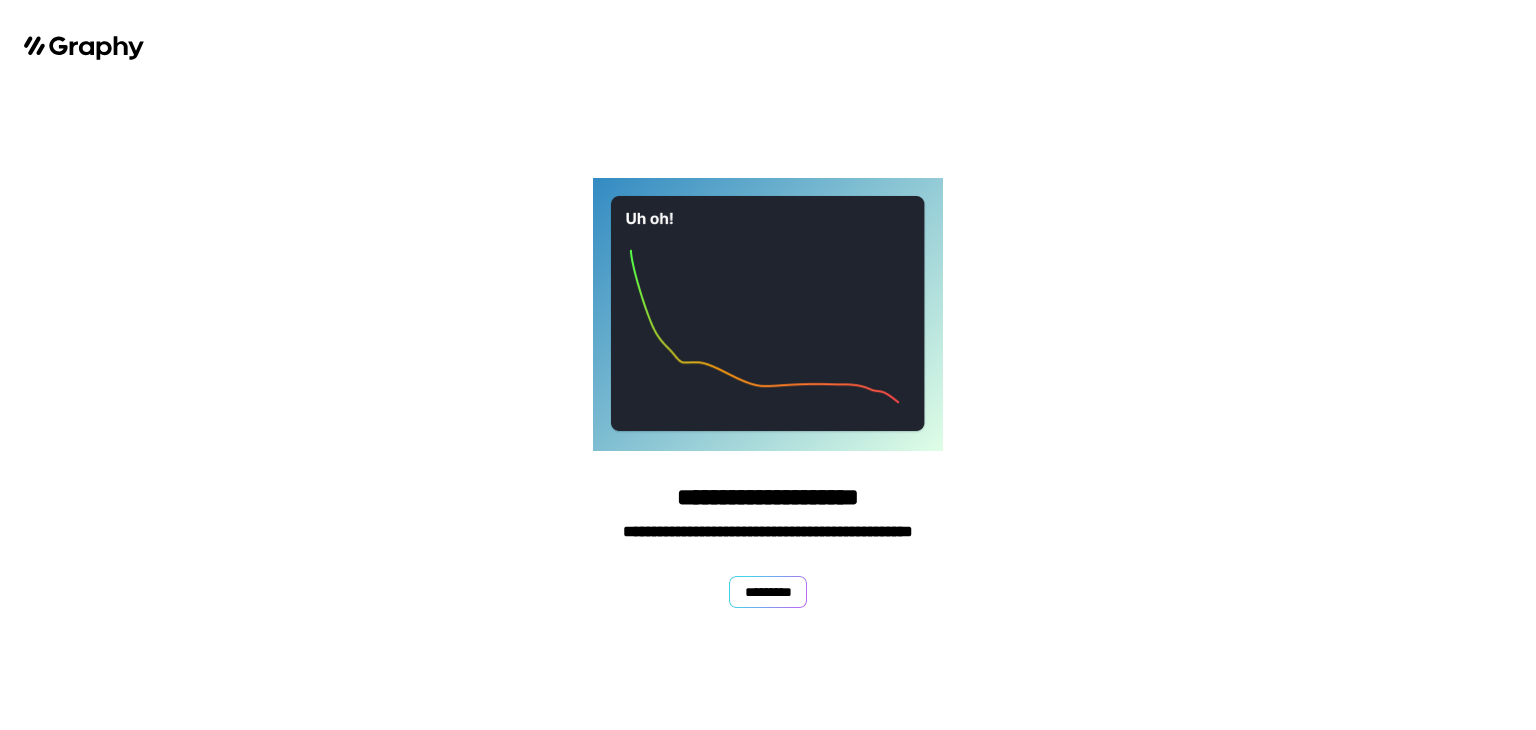 scroll, scrollTop: 0, scrollLeft: 0, axis: both 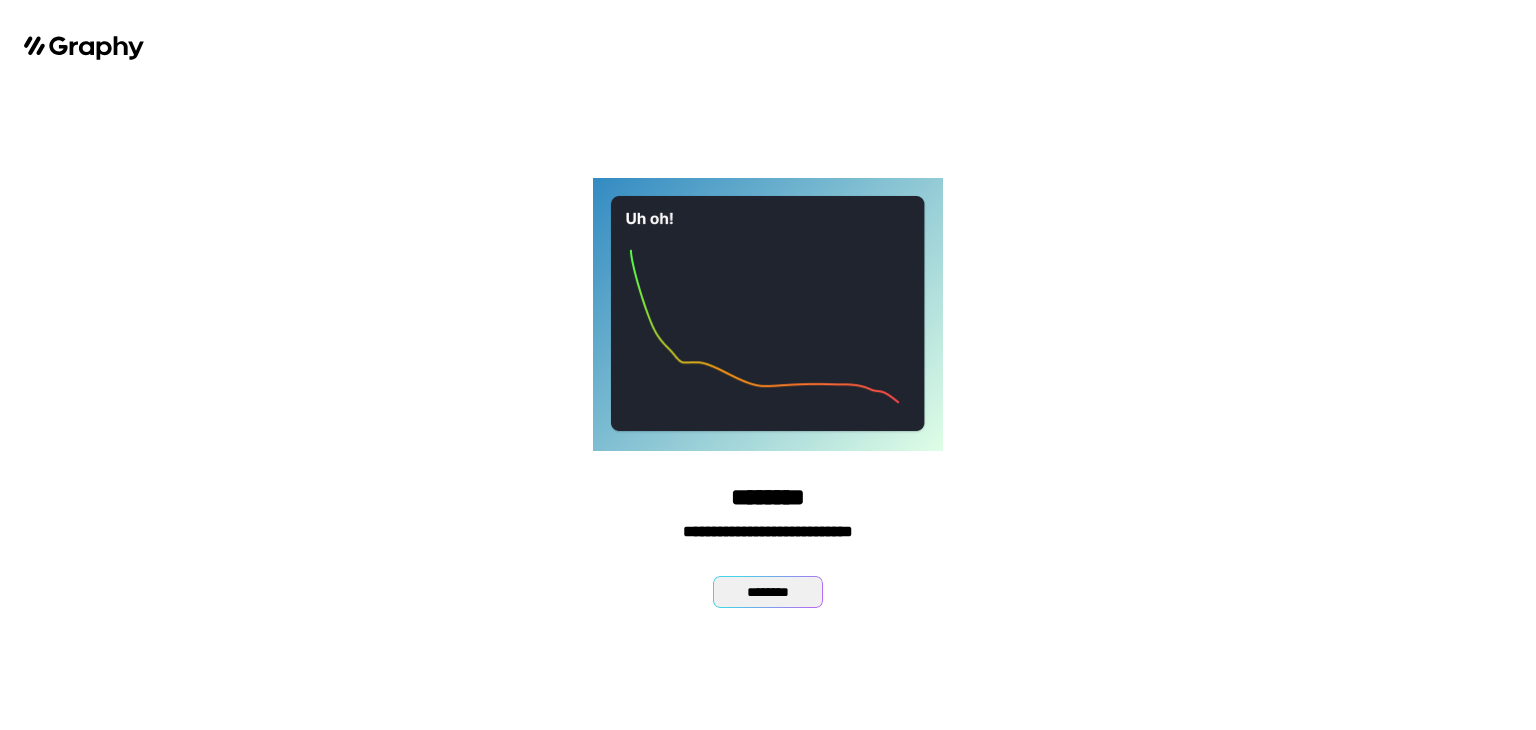 click on "********" at bounding box center [768, 592] 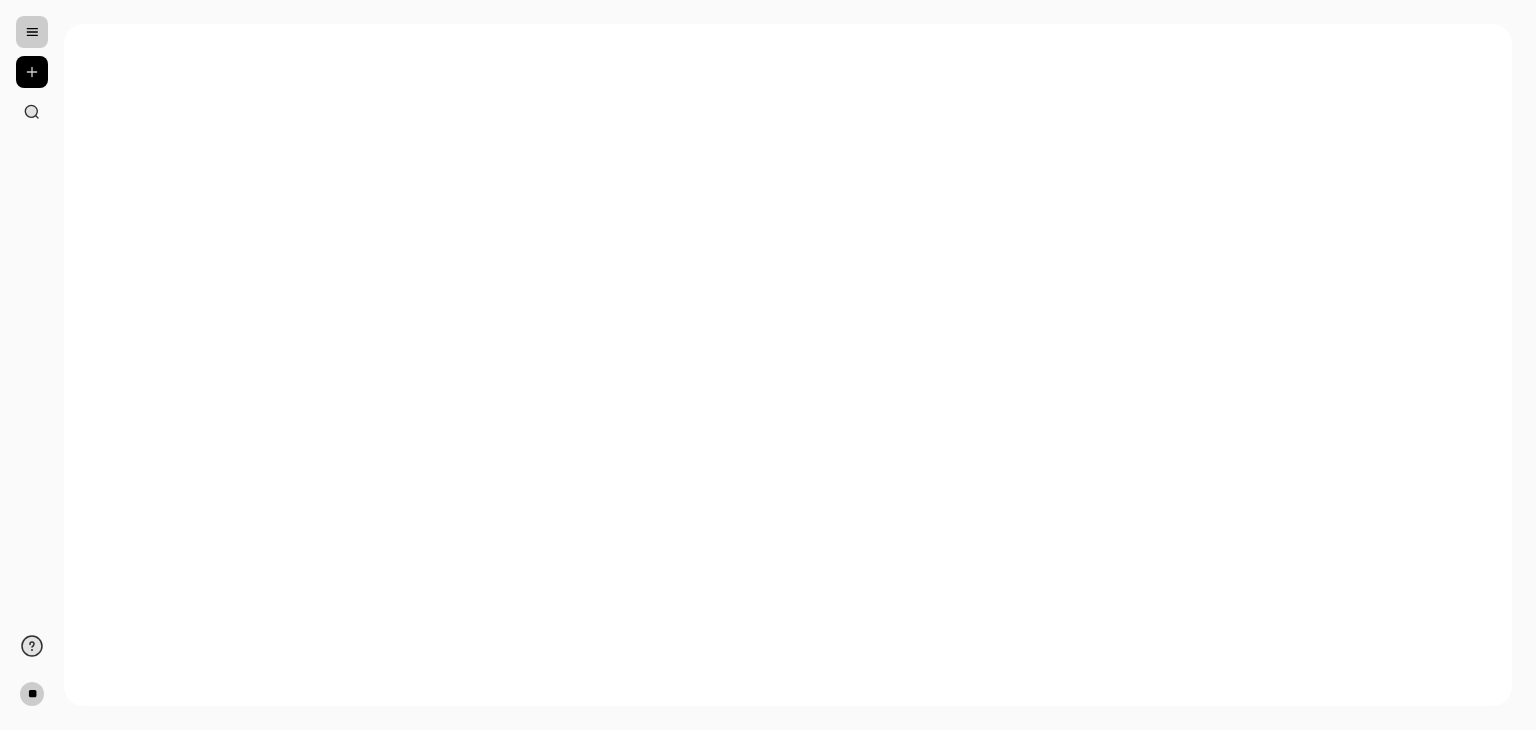 scroll, scrollTop: 0, scrollLeft: 0, axis: both 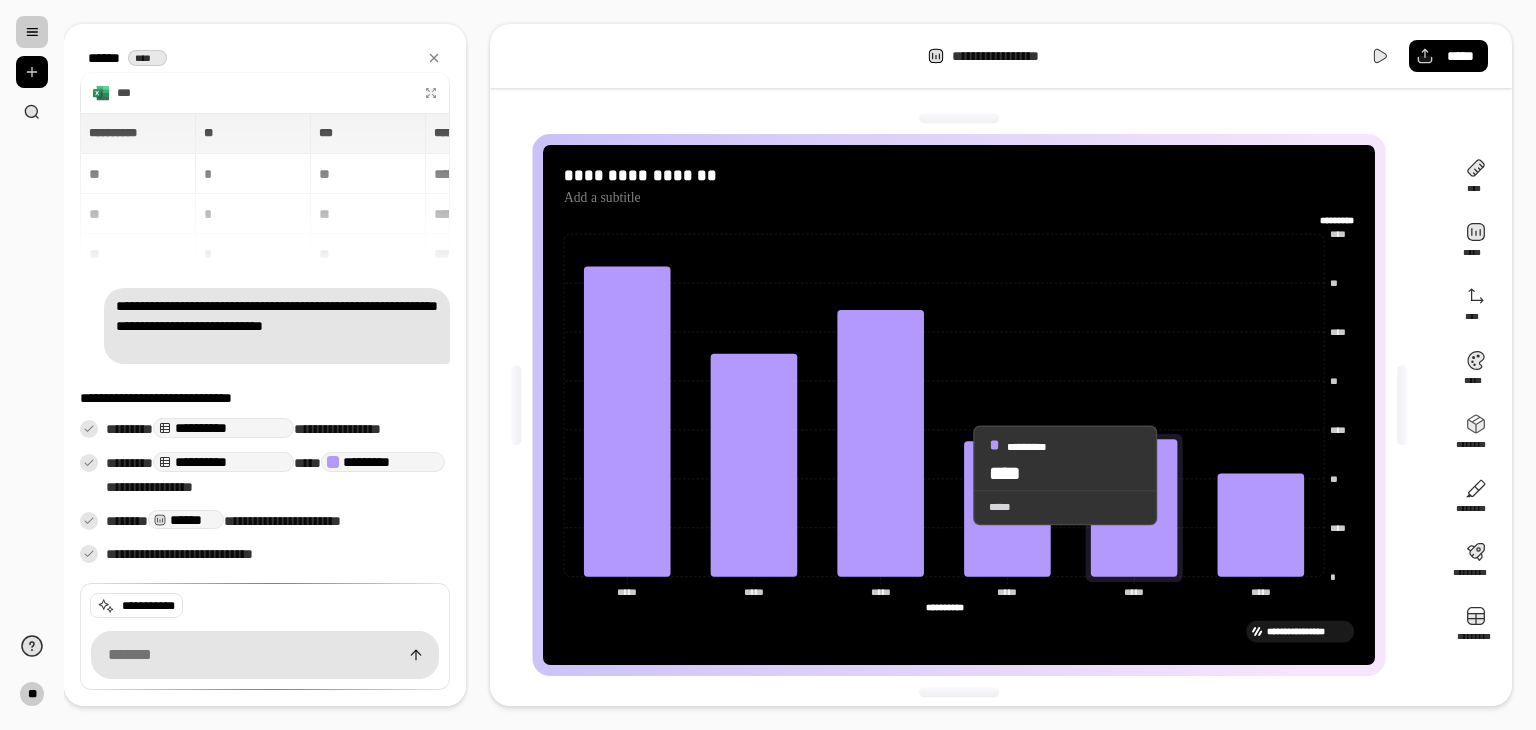 drag, startPoint x: 1096, startPoint y: 425, endPoint x: 1204, endPoint y: 597, distance: 203.09604 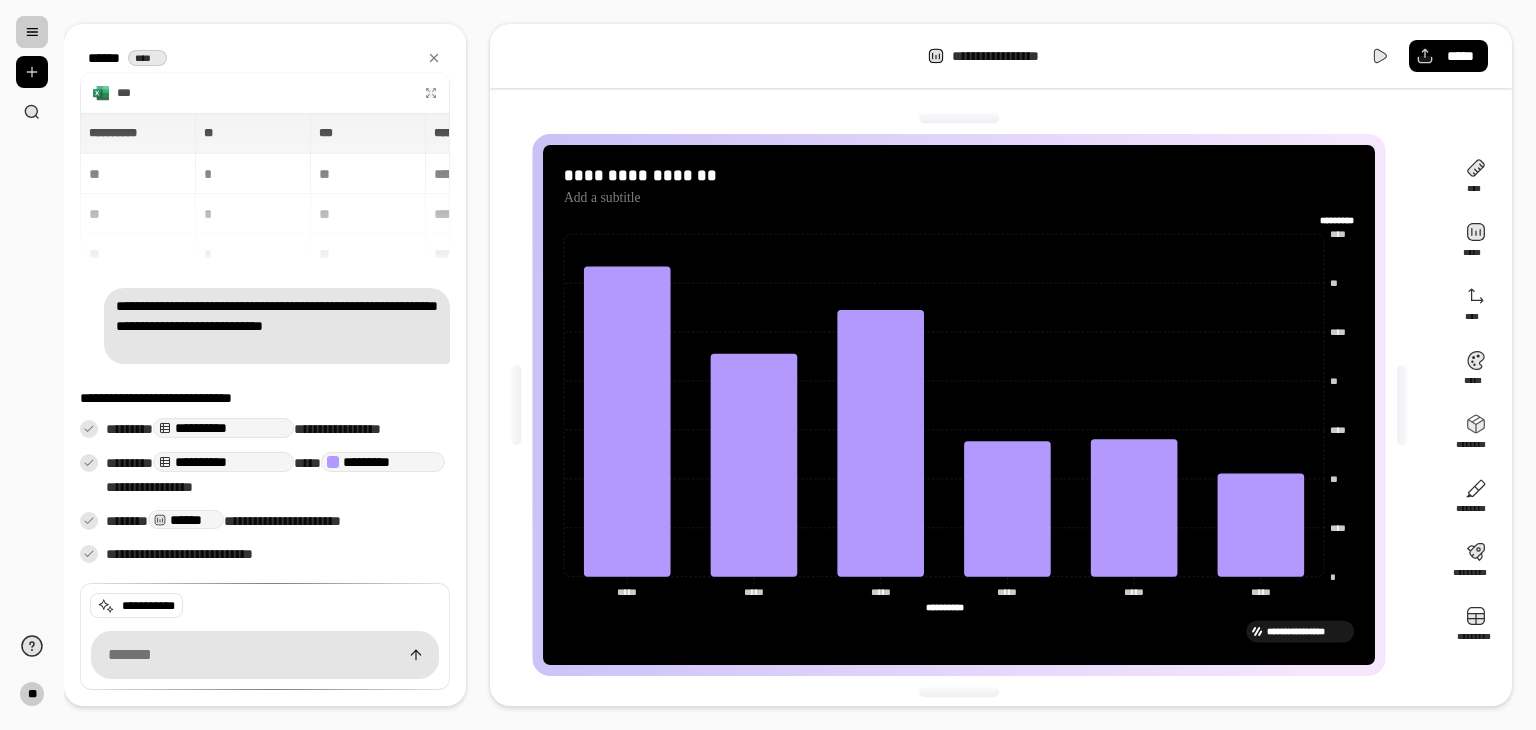 drag, startPoint x: 978, startPoint y: 612, endPoint x: 906, endPoint y: 601, distance: 72.835434 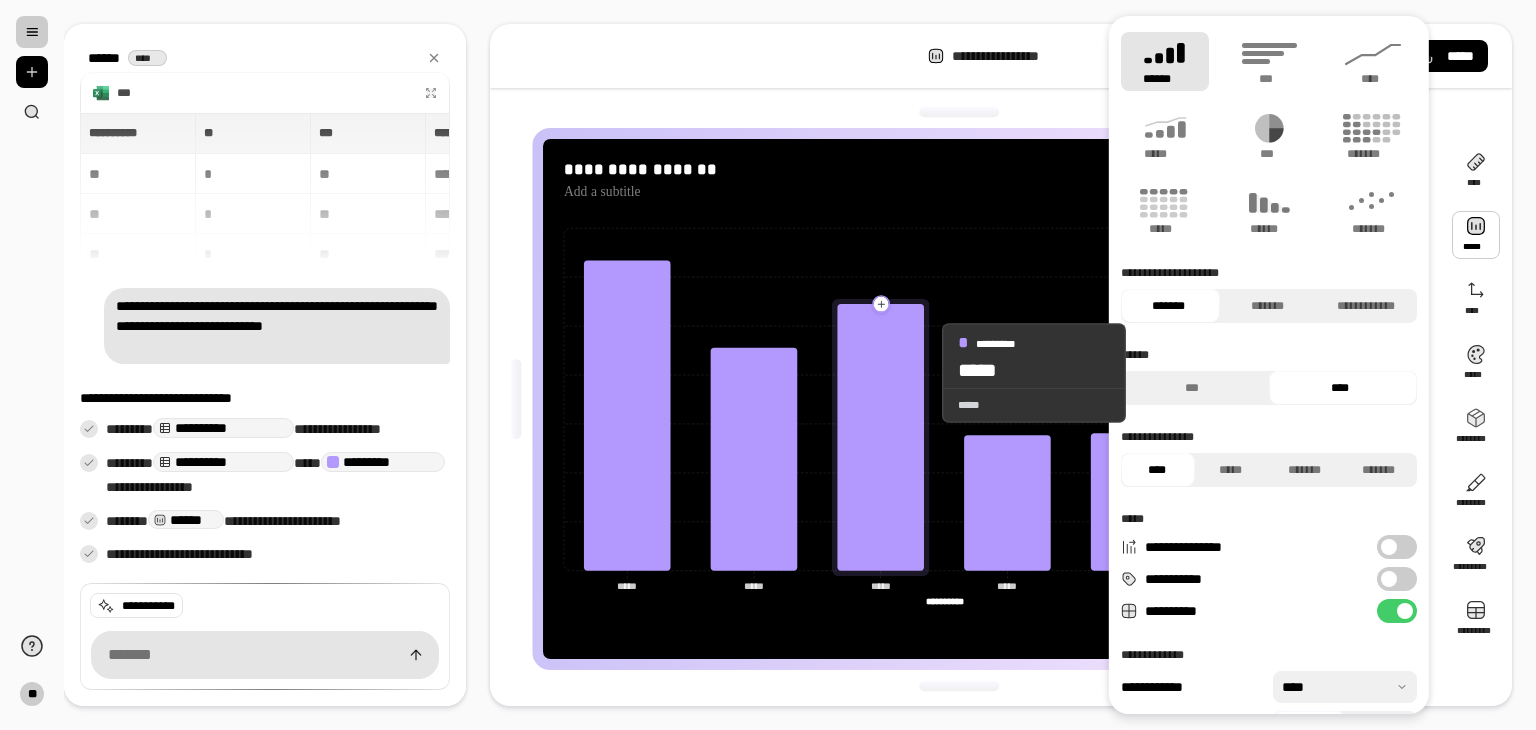 click 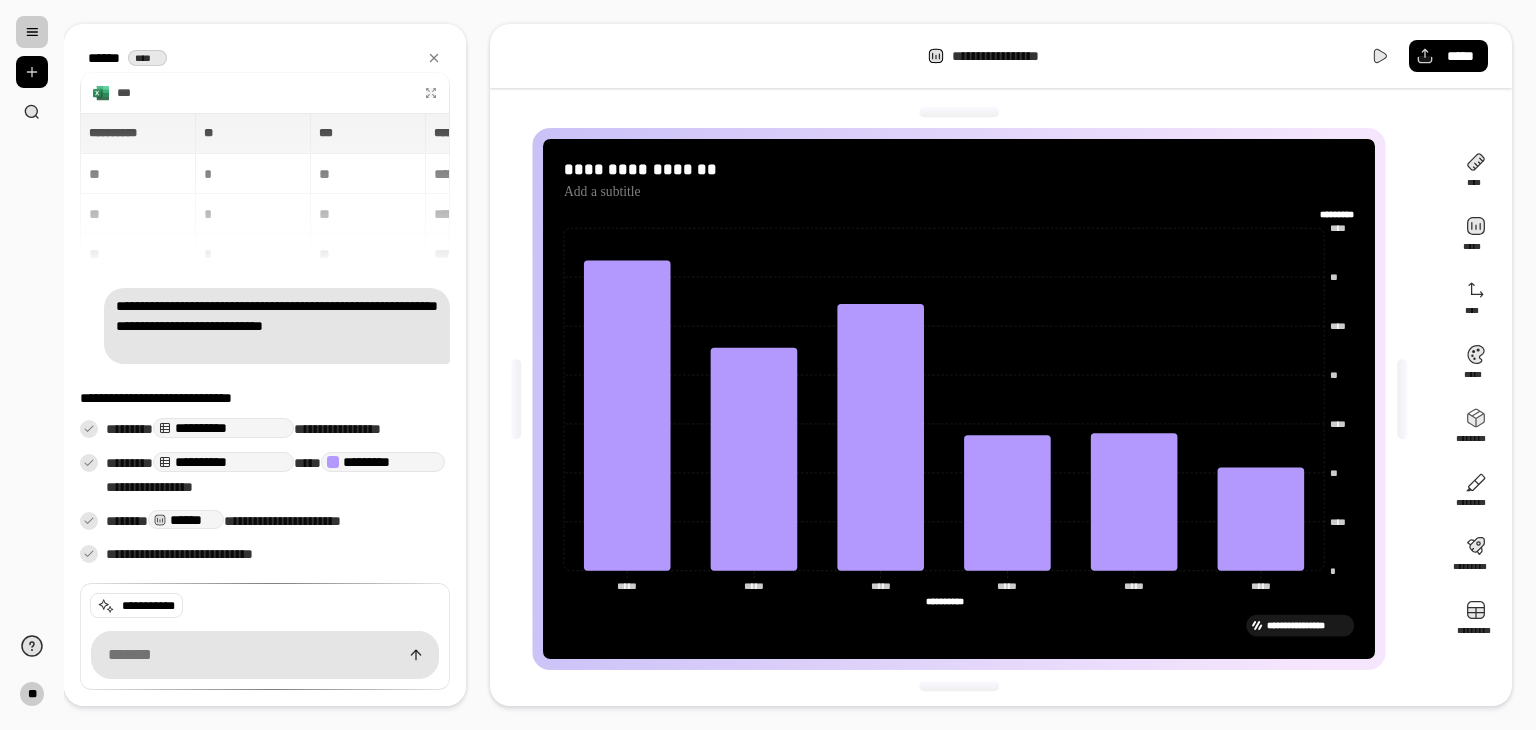 drag, startPoint x: 308, startPoint y: 178, endPoint x: 276, endPoint y: 178, distance: 32 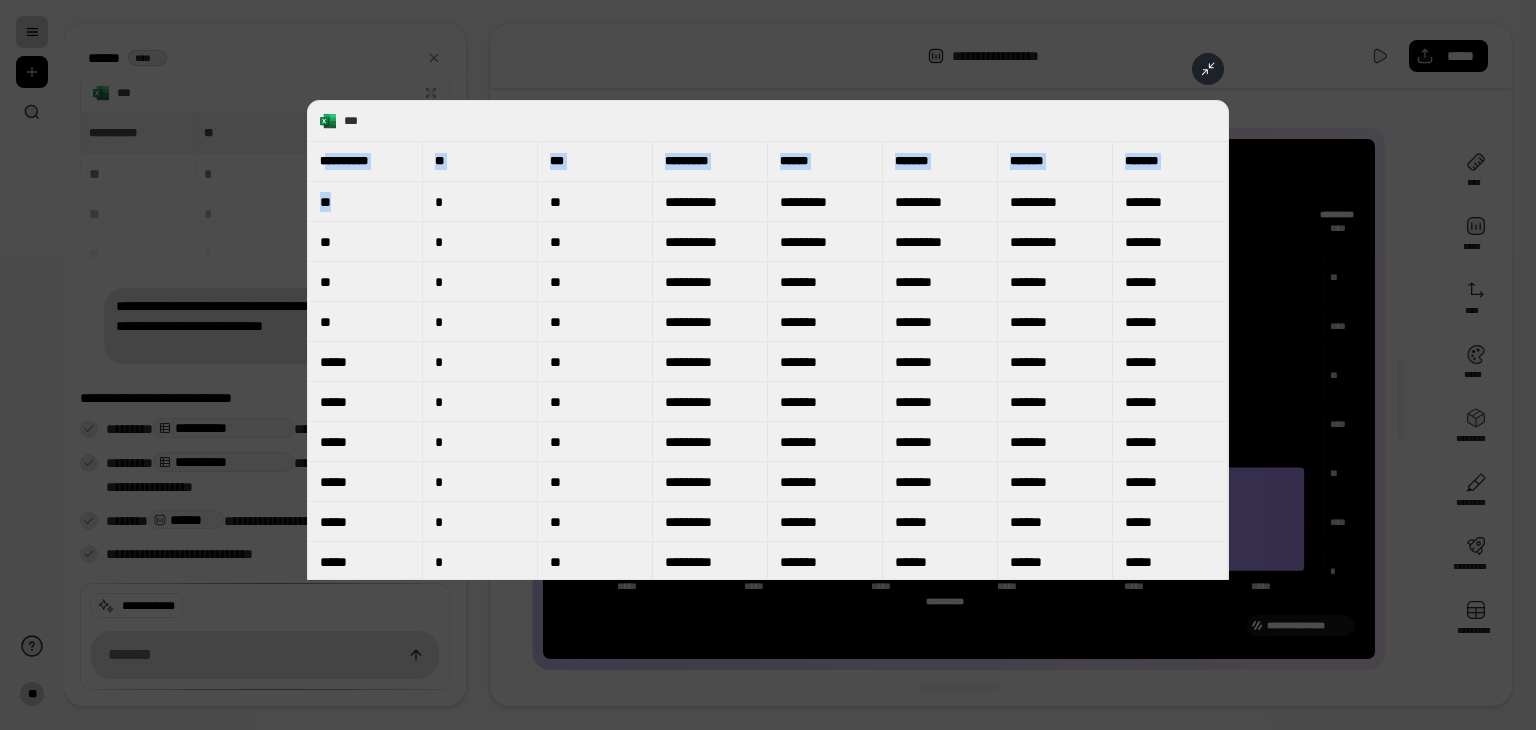 drag, startPoint x: 331, startPoint y: 177, endPoint x: 612, endPoint y: 209, distance: 282.8162 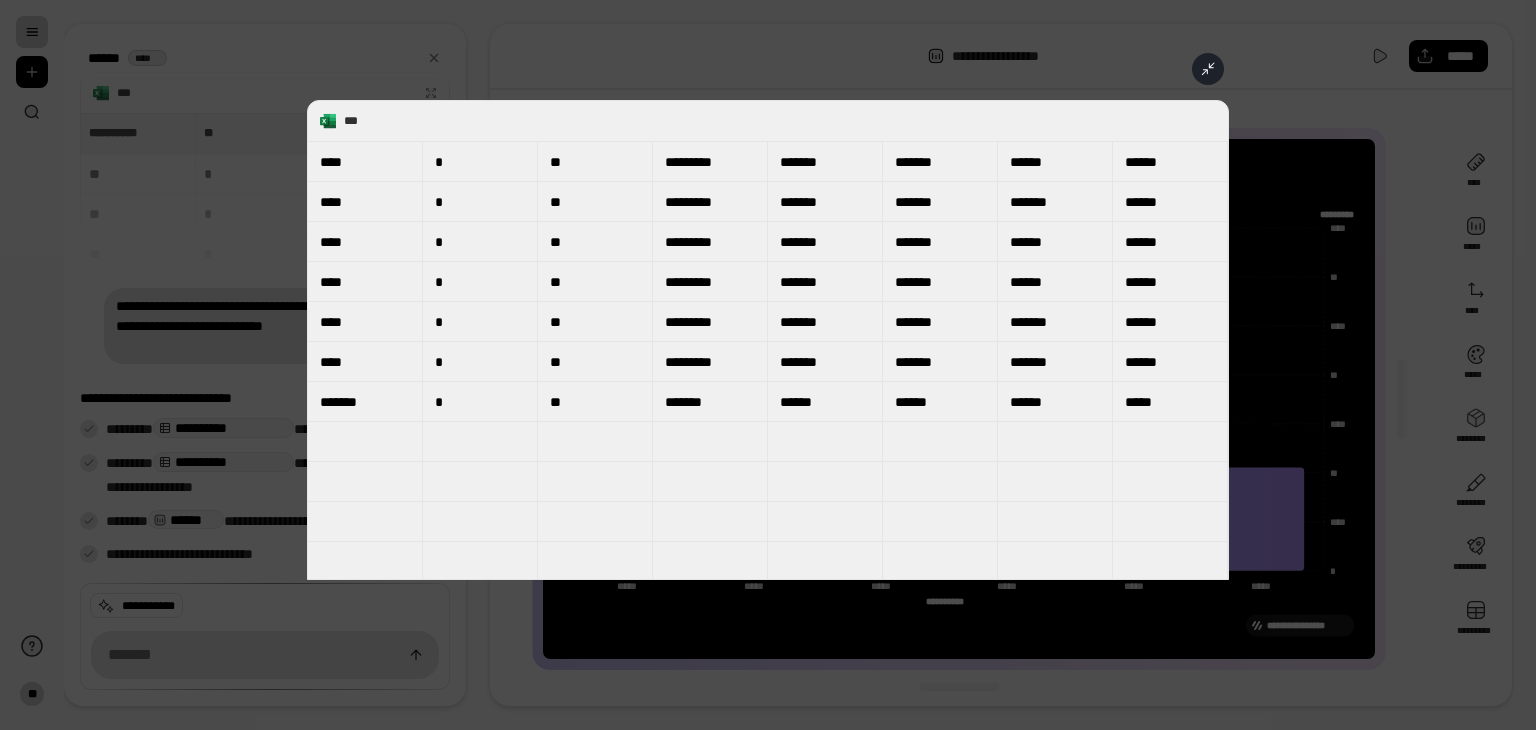 scroll, scrollTop: 500, scrollLeft: 0, axis: vertical 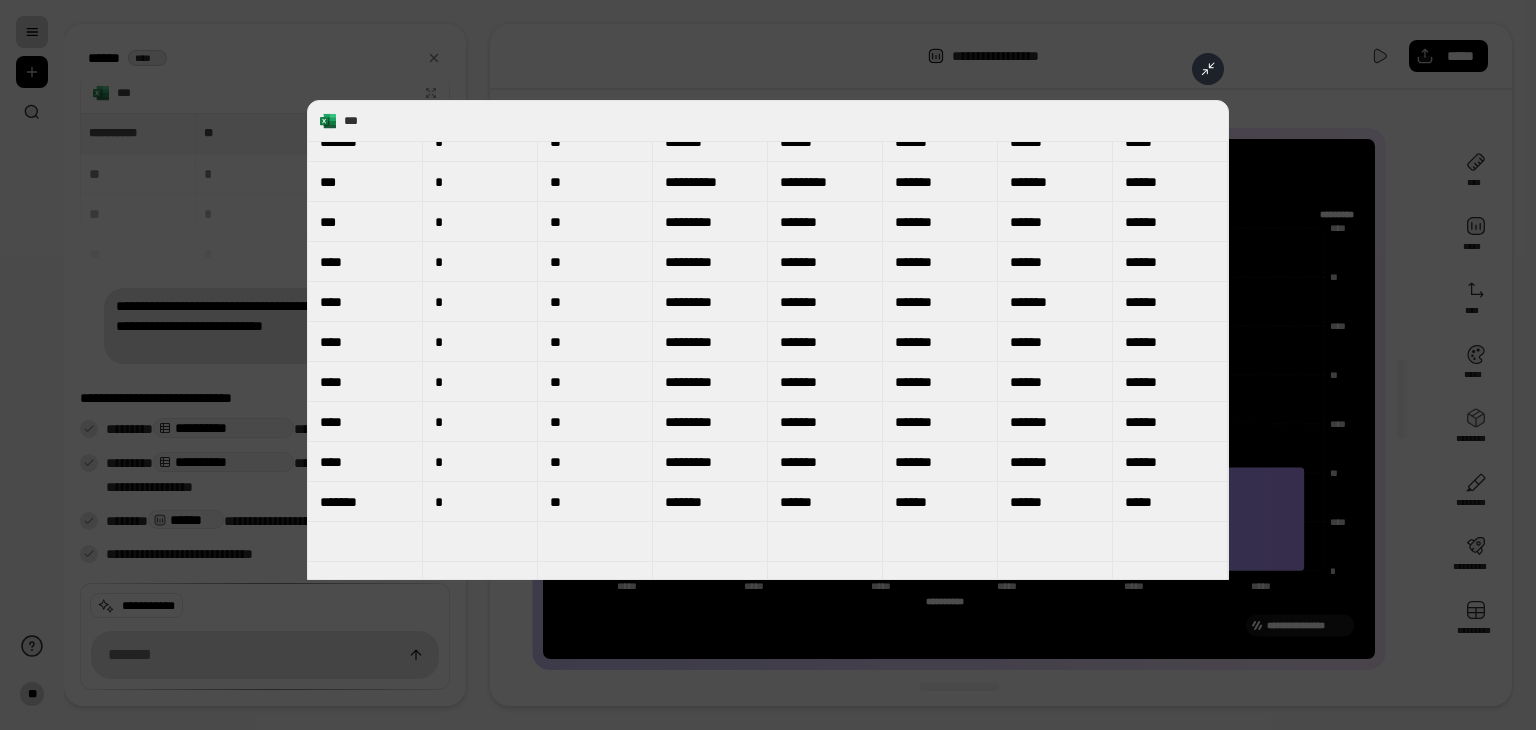 click on "**********" at bounding box center (768, 340) 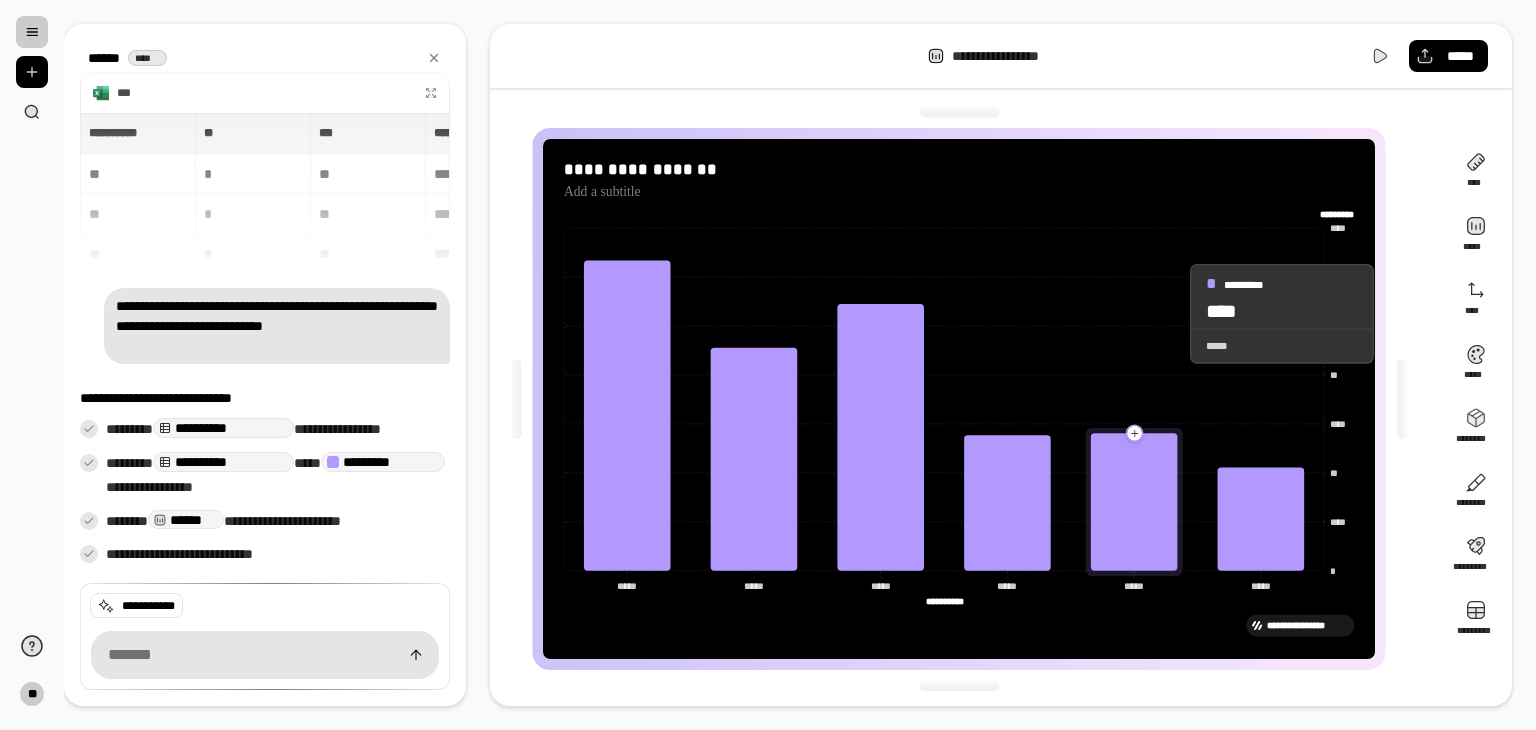 click 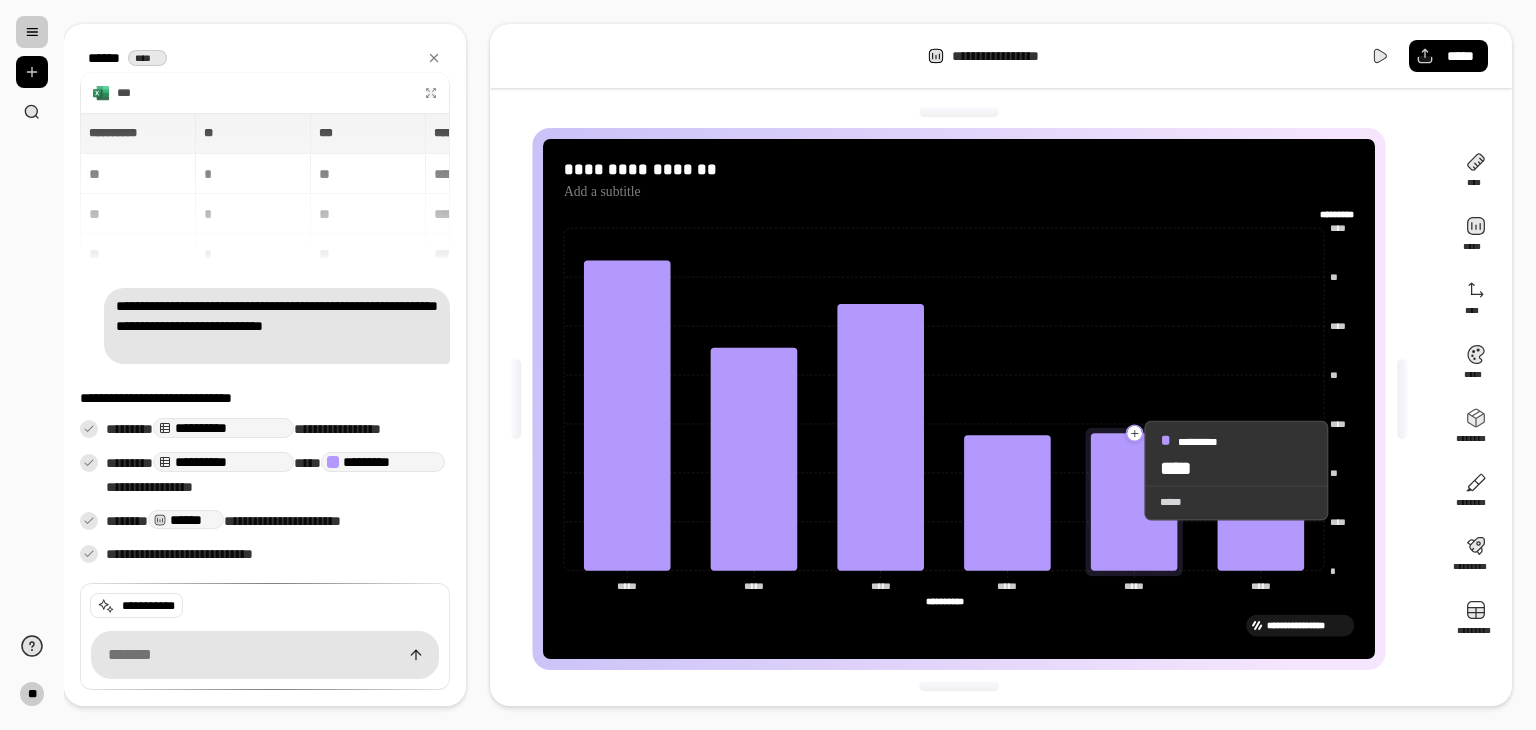 drag, startPoint x: 1154, startPoint y: 409, endPoint x: 1104, endPoint y: 537, distance: 137.41907 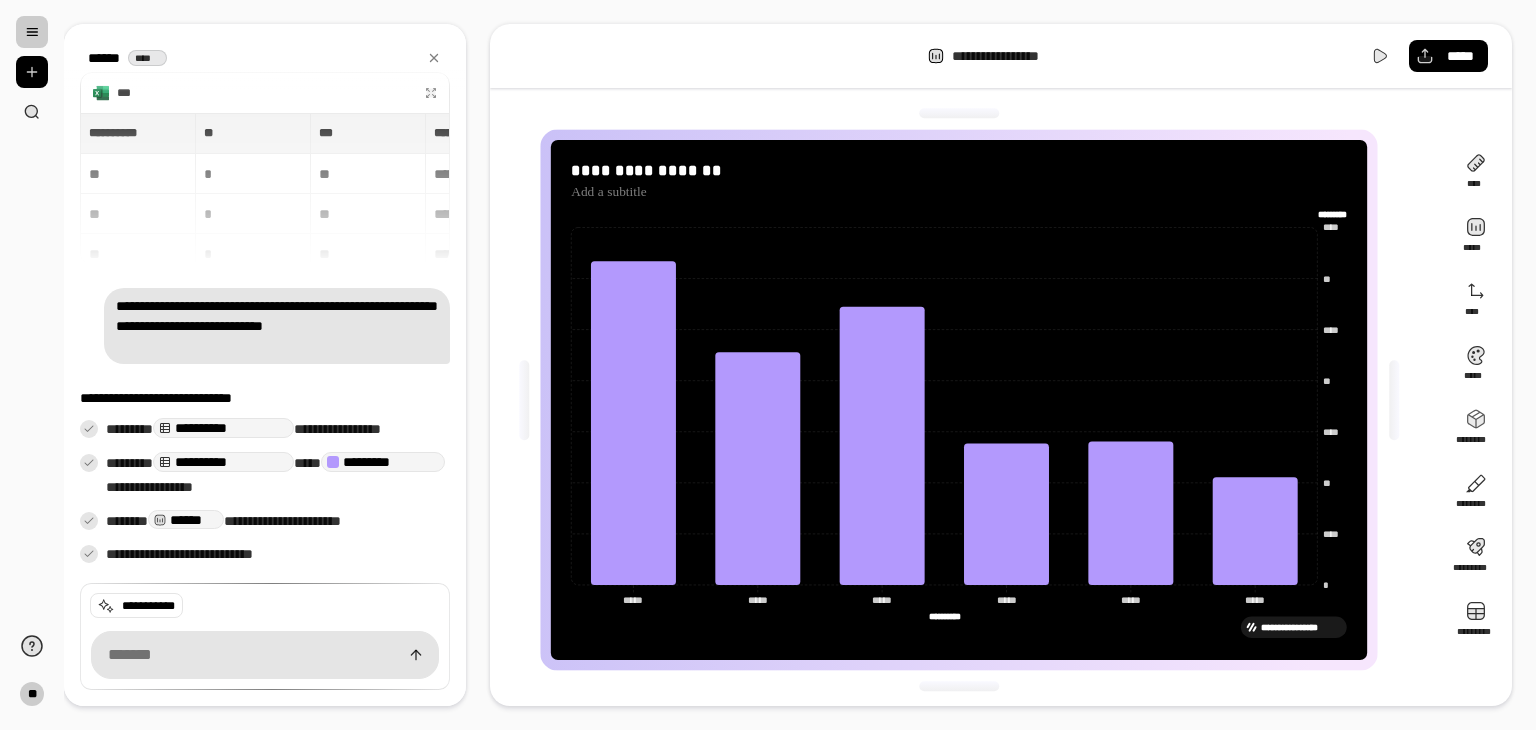 scroll, scrollTop: 0, scrollLeft: 0, axis: both 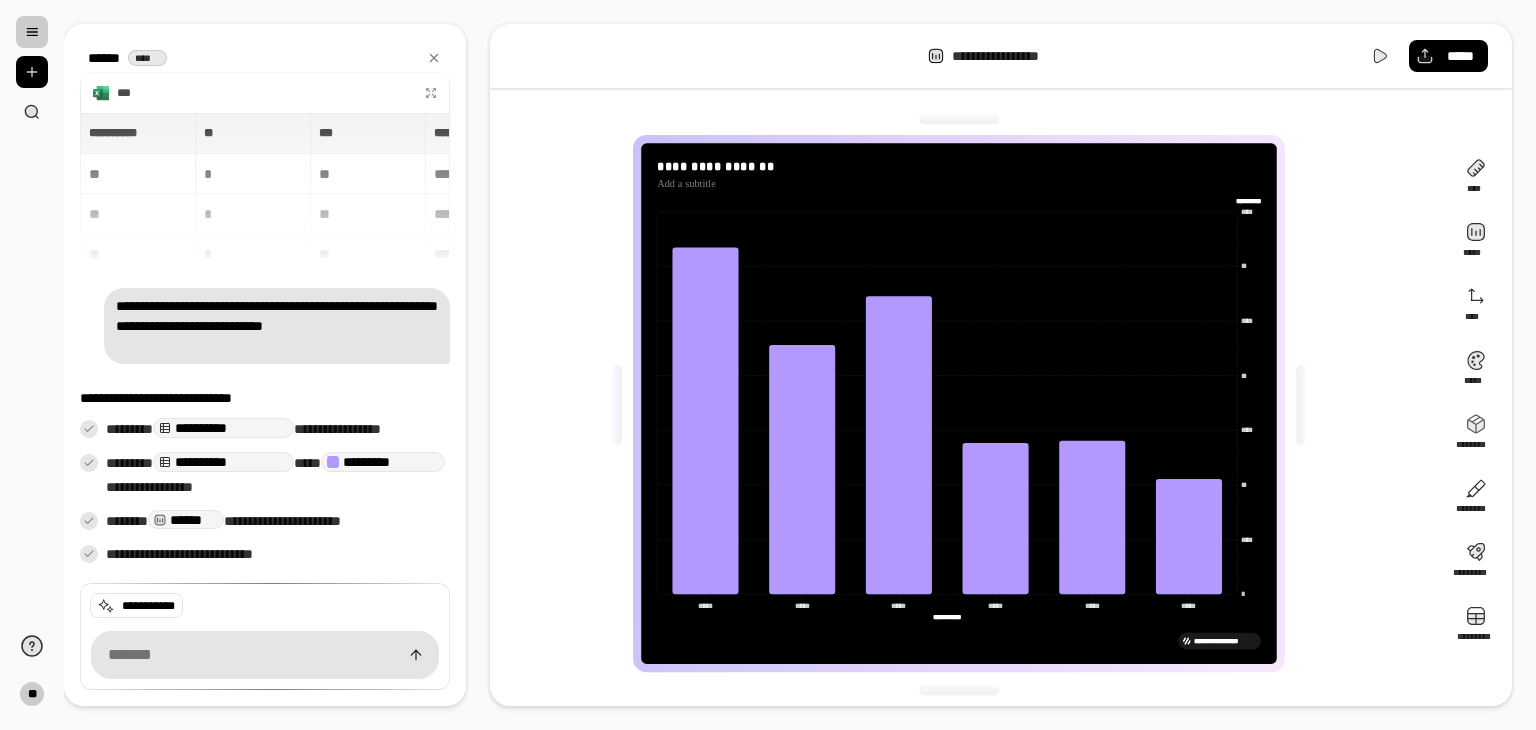 click on "**********" at bounding box center (768, 365) 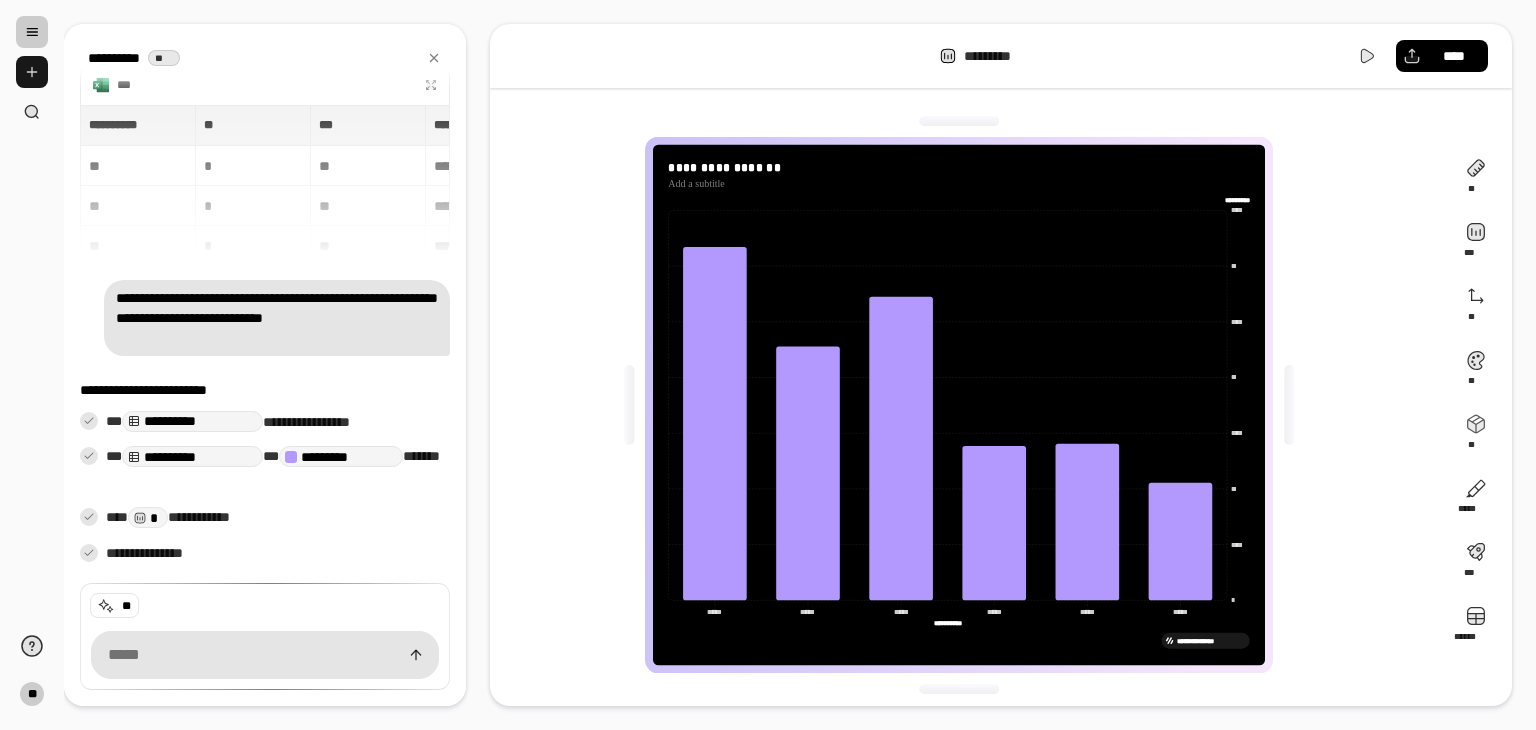 drag, startPoint x: 51, startPoint y: 63, endPoint x: 32, endPoint y: 69, distance: 19.924858 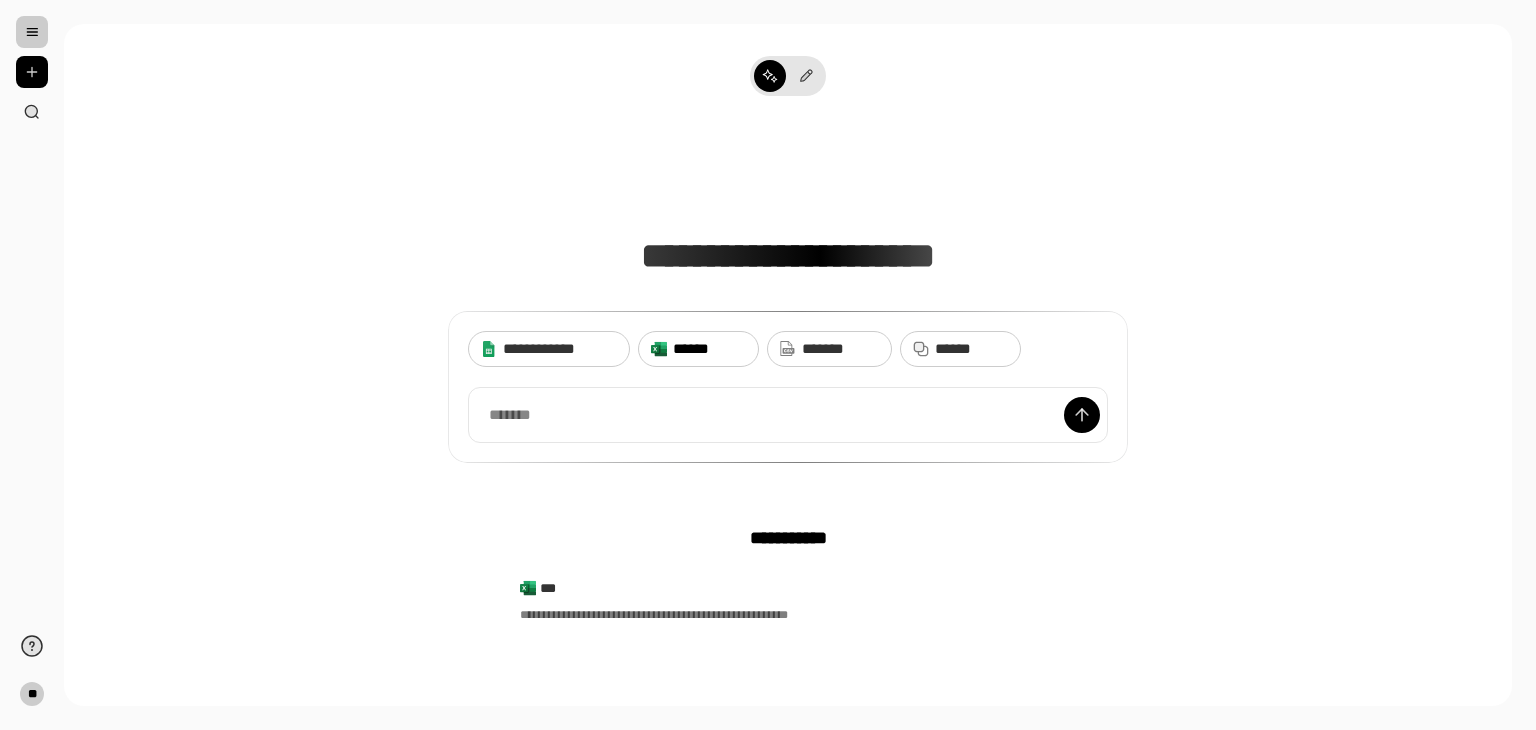 click on "******" at bounding box center [691, 348] 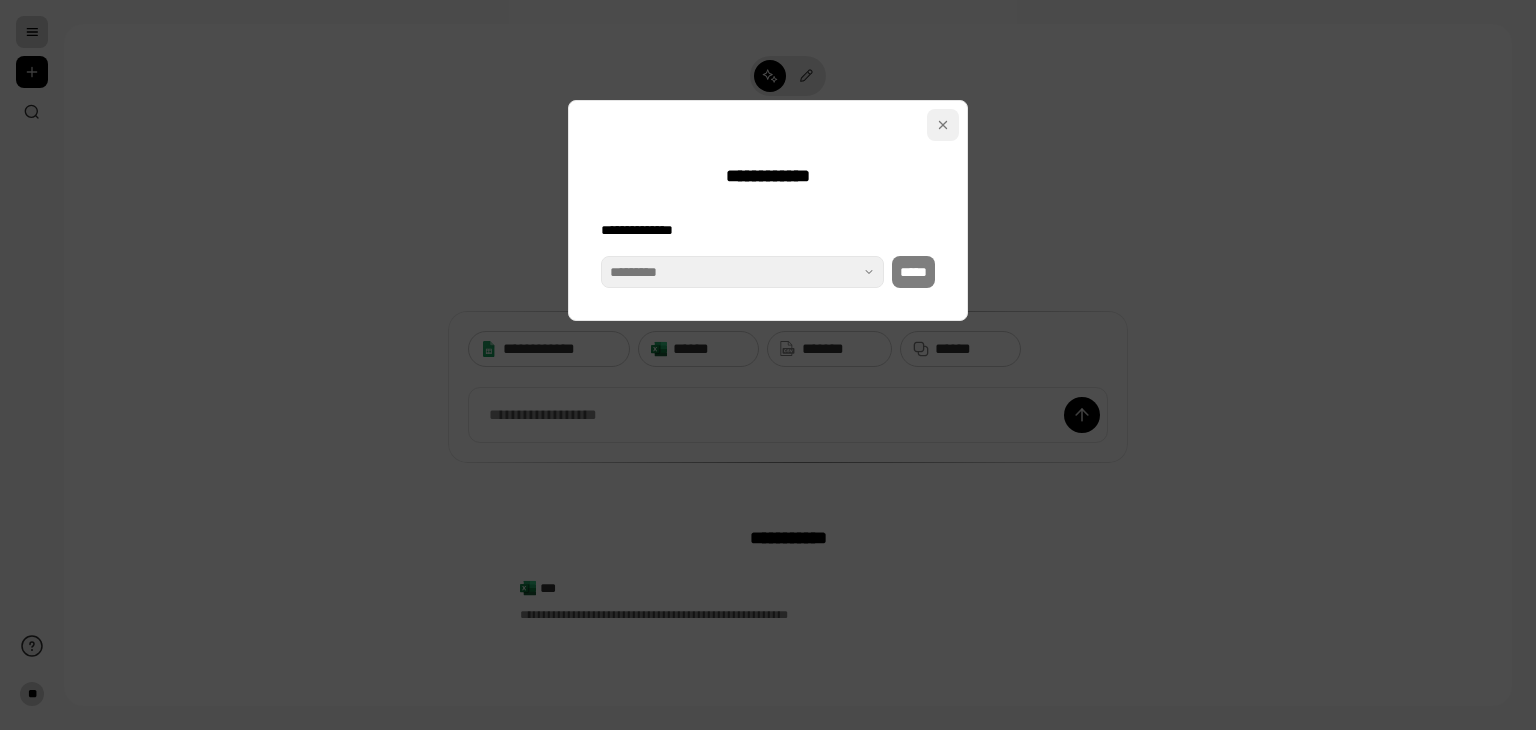 click at bounding box center [943, 125] 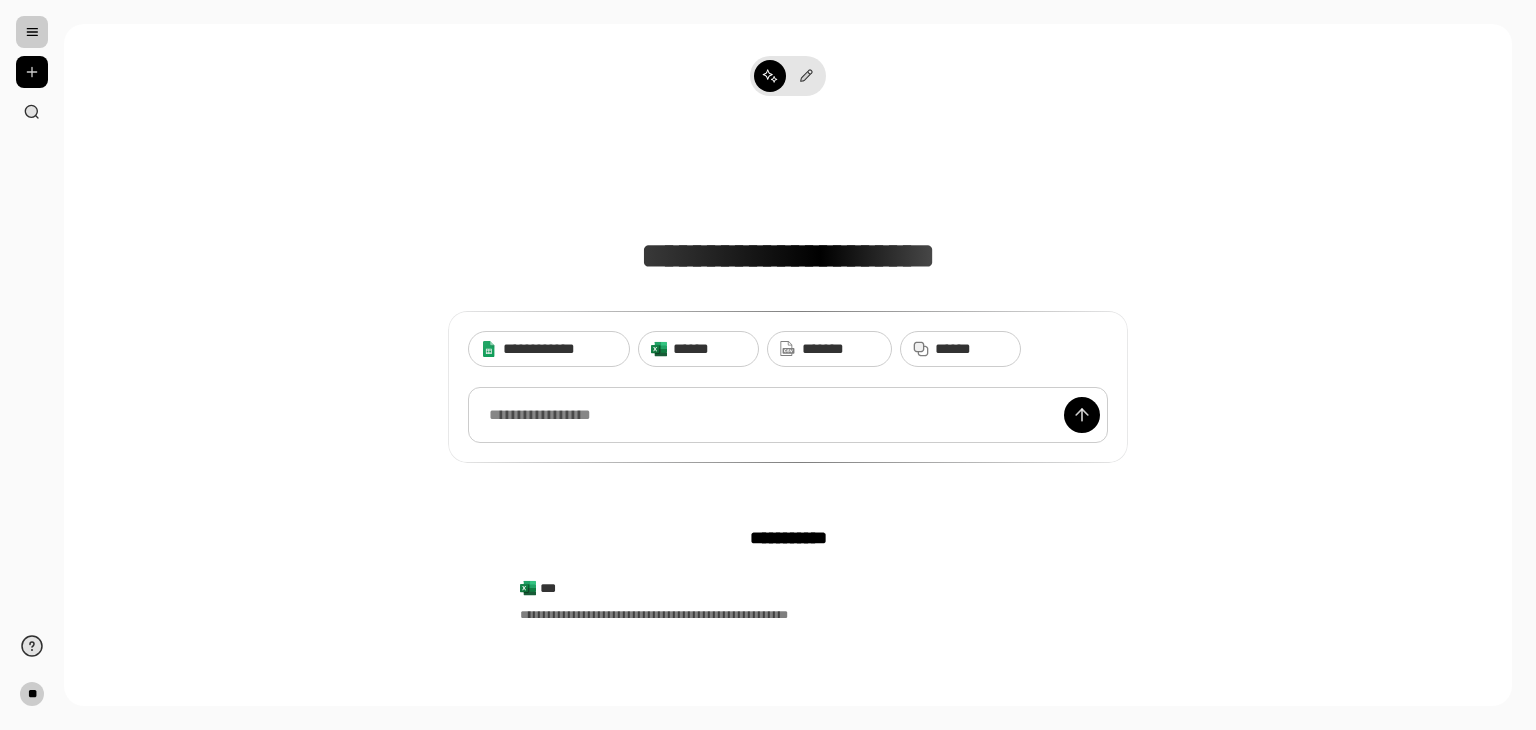 click at bounding box center [788, 415] 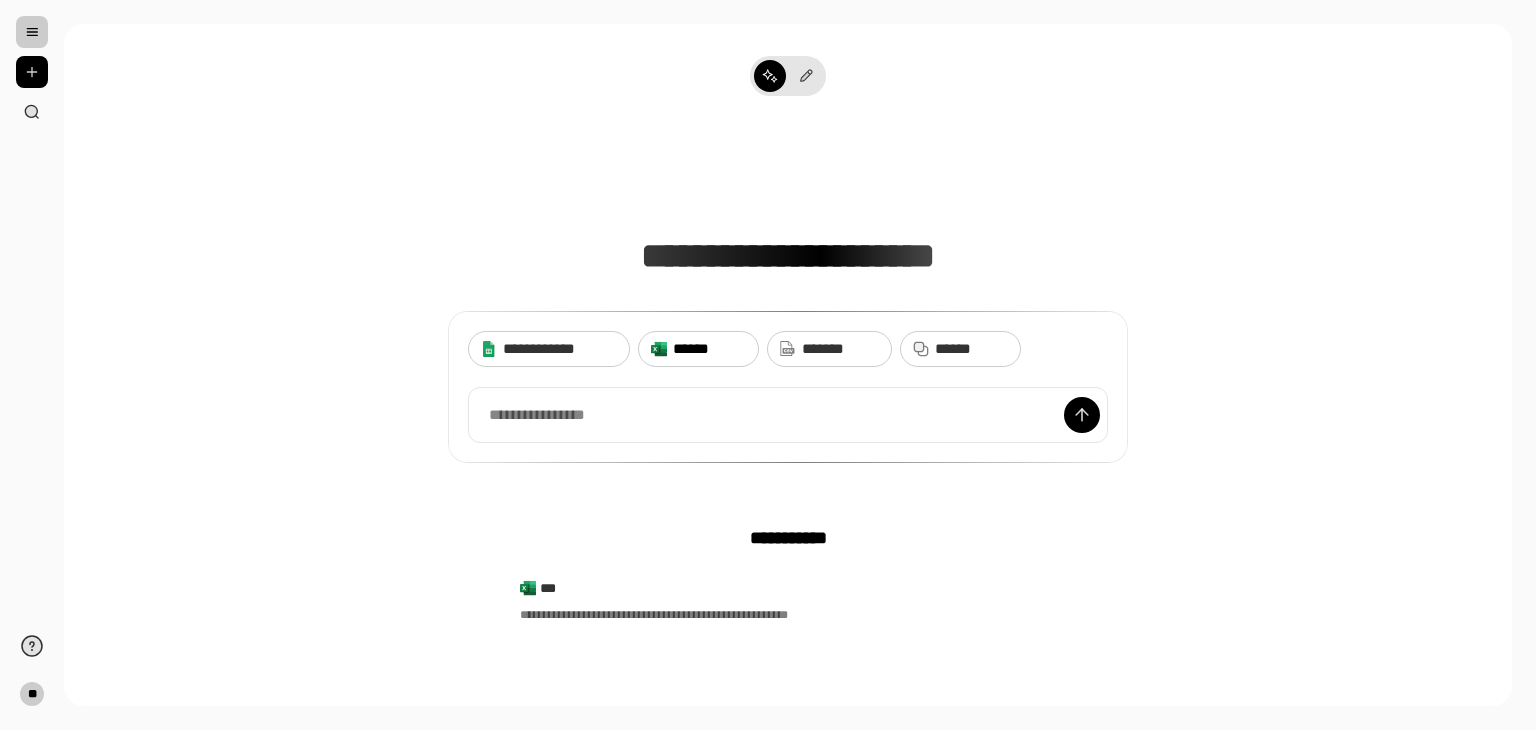 click on "******" at bounding box center (691, 348) 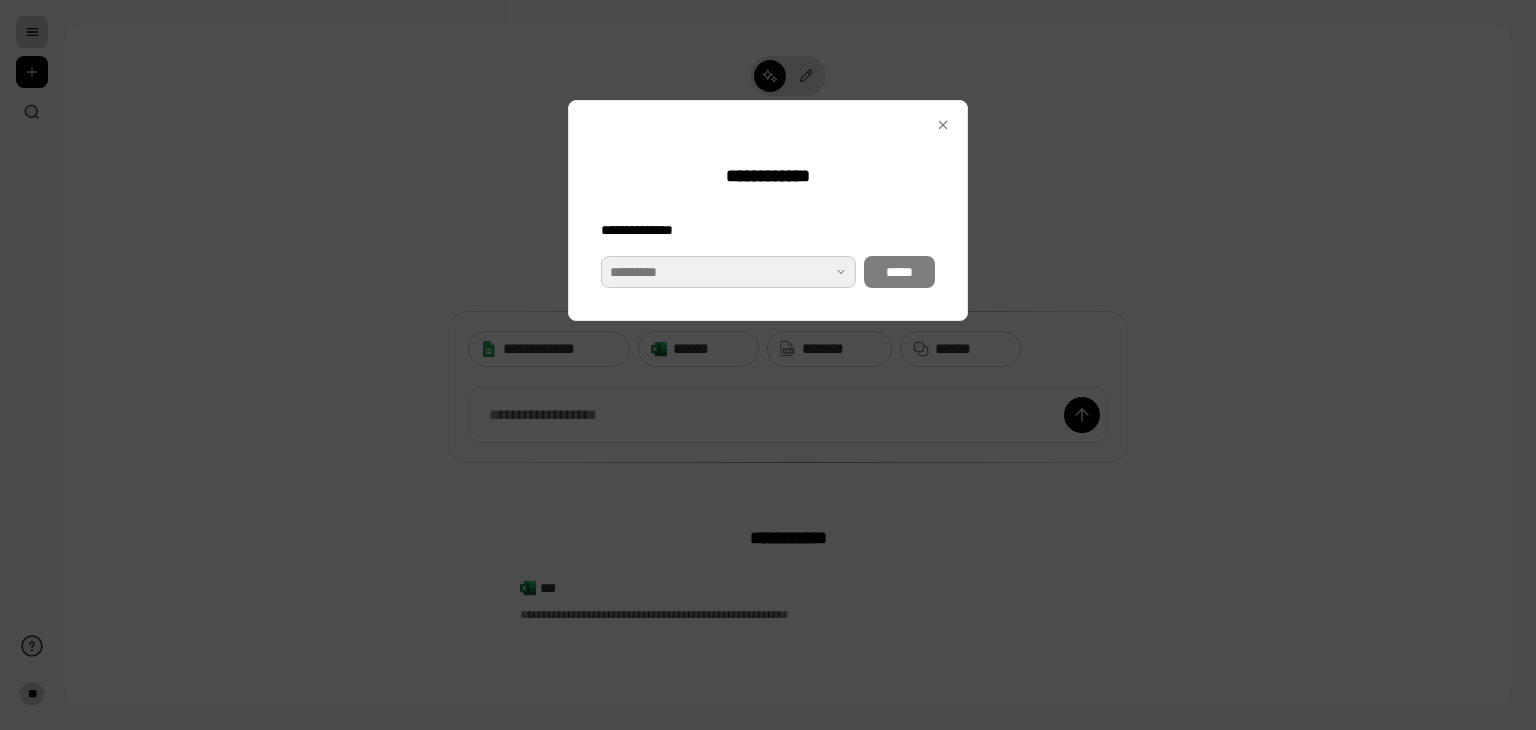 click at bounding box center (728, 272) 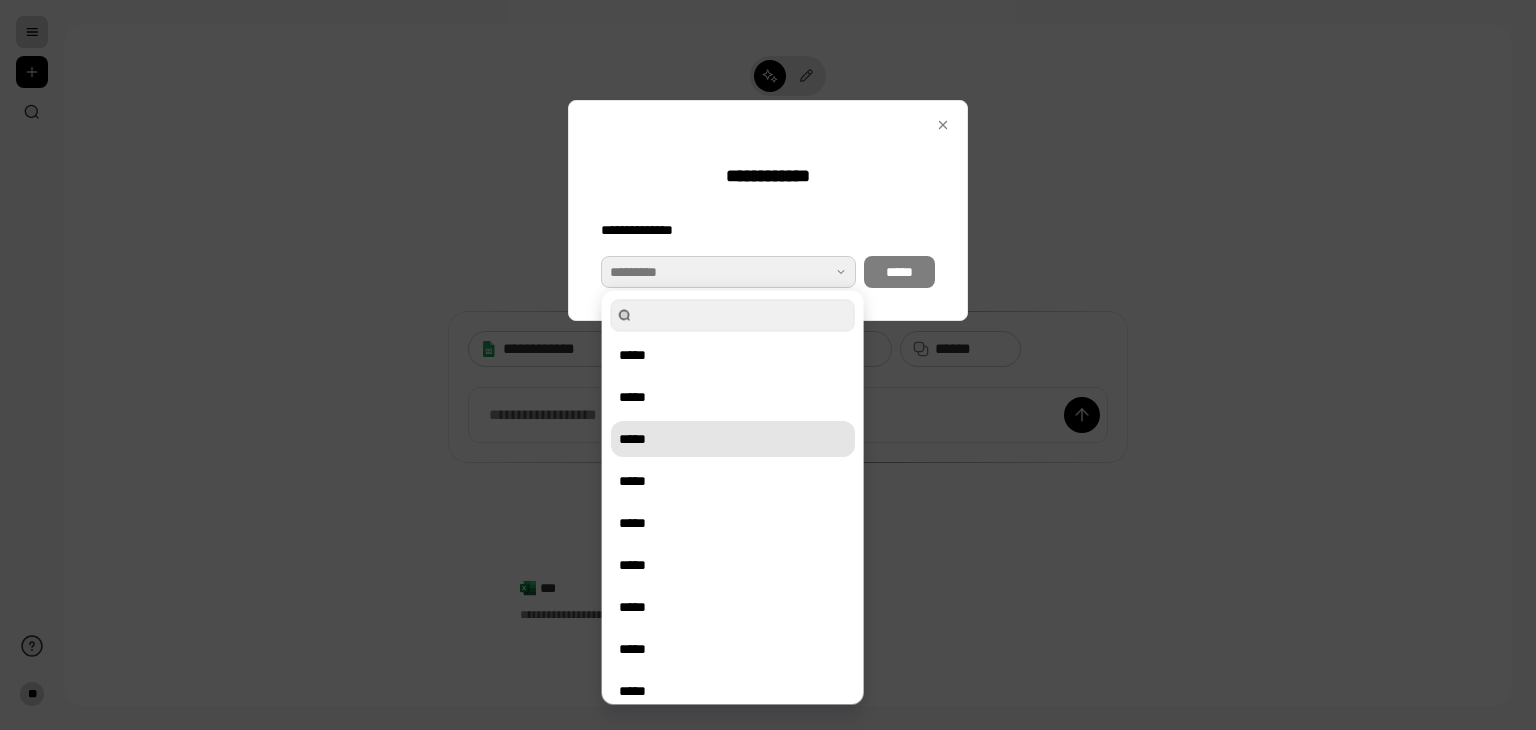 scroll, scrollTop: 522, scrollLeft: 0, axis: vertical 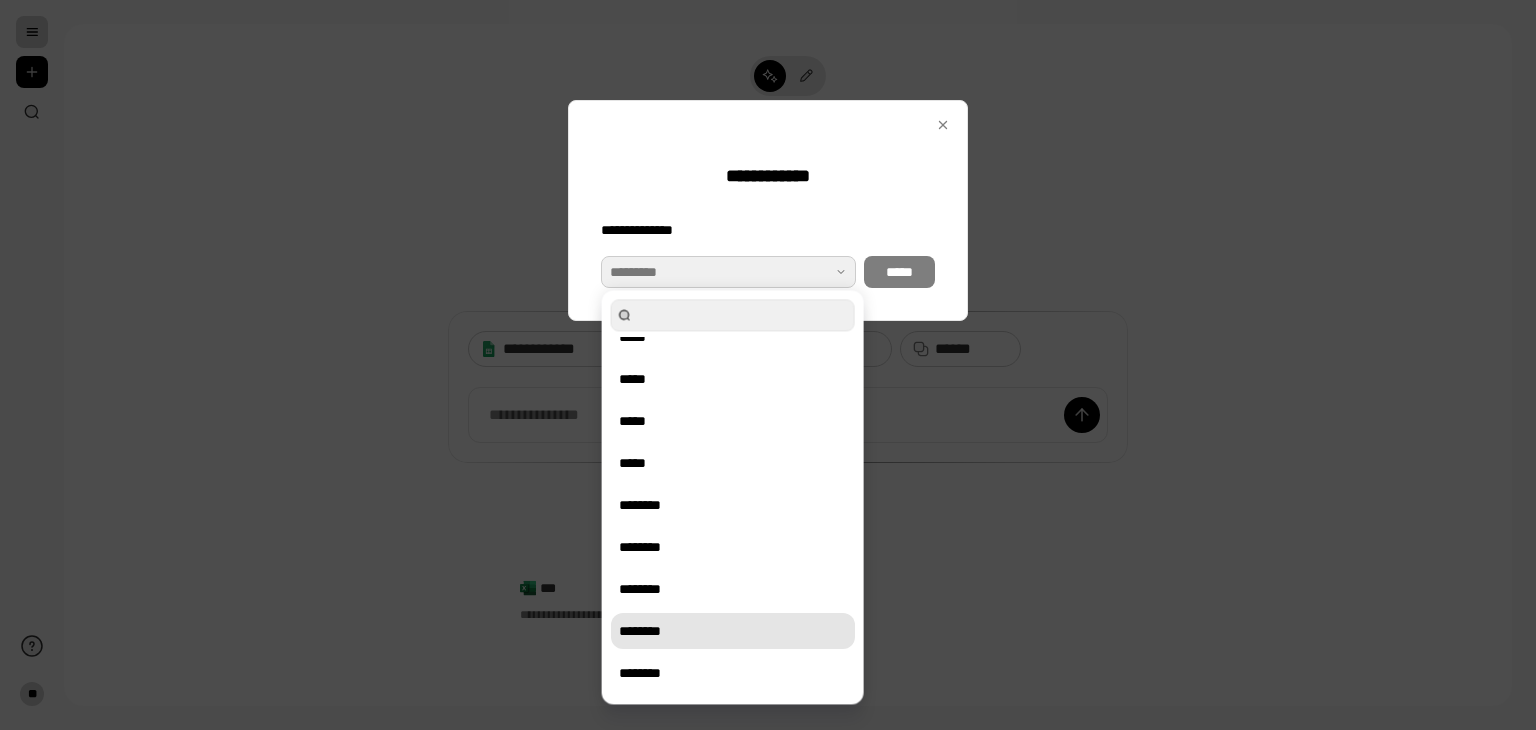 click on "********" at bounding box center (733, 631) 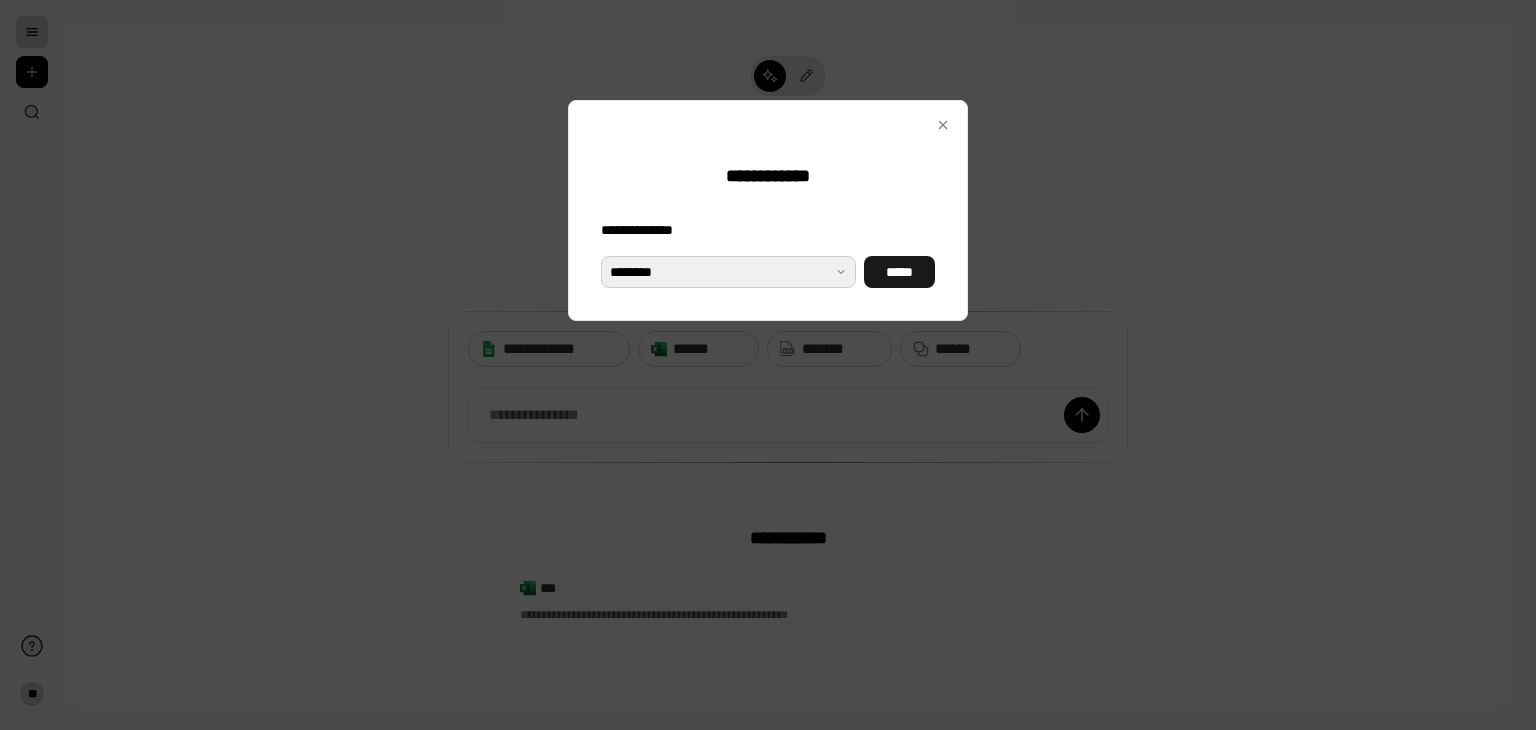 click on "*****" at bounding box center (899, 272) 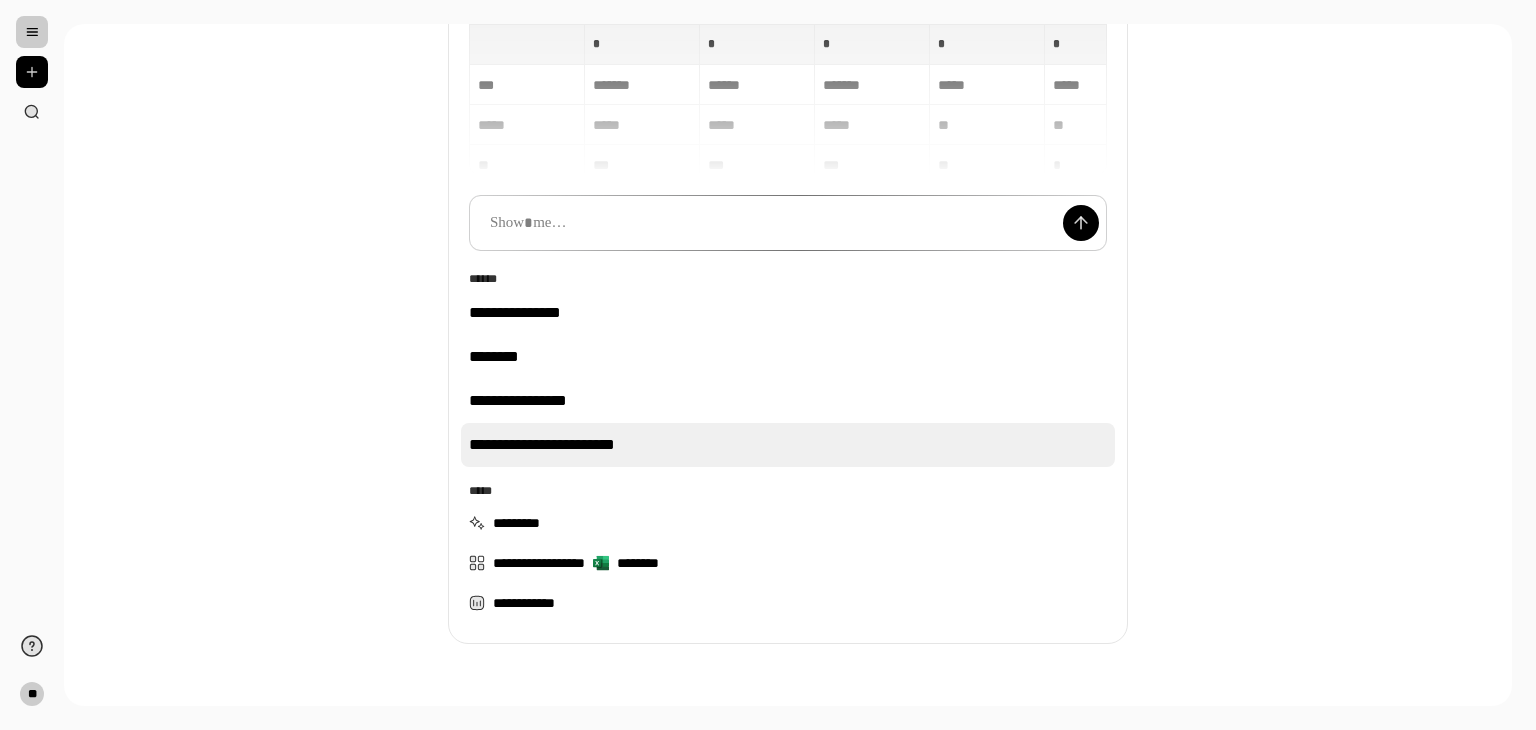 scroll, scrollTop: 0, scrollLeft: 0, axis: both 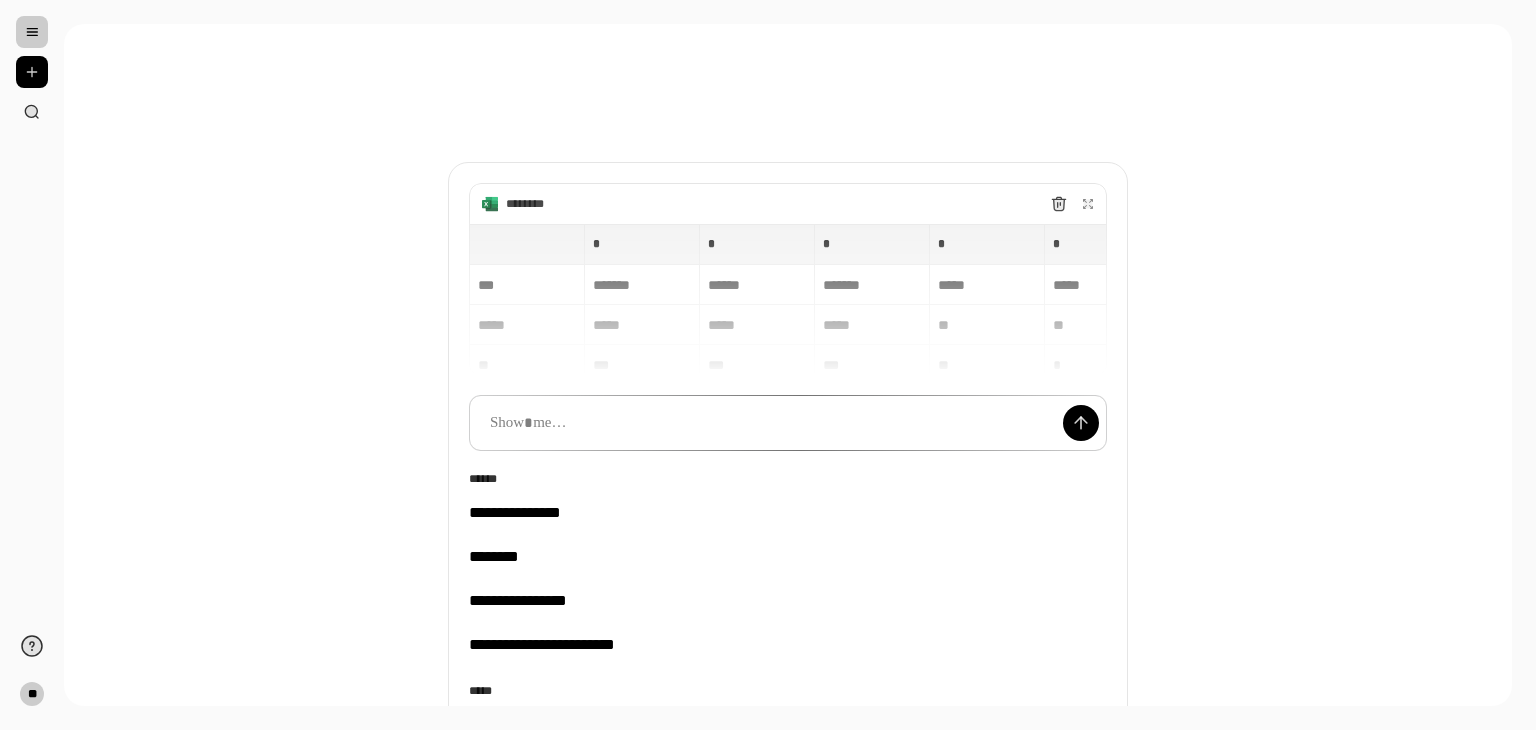 drag, startPoint x: 844, startPoint y: 260, endPoint x: 836, endPoint y: 269, distance: 12.0415945 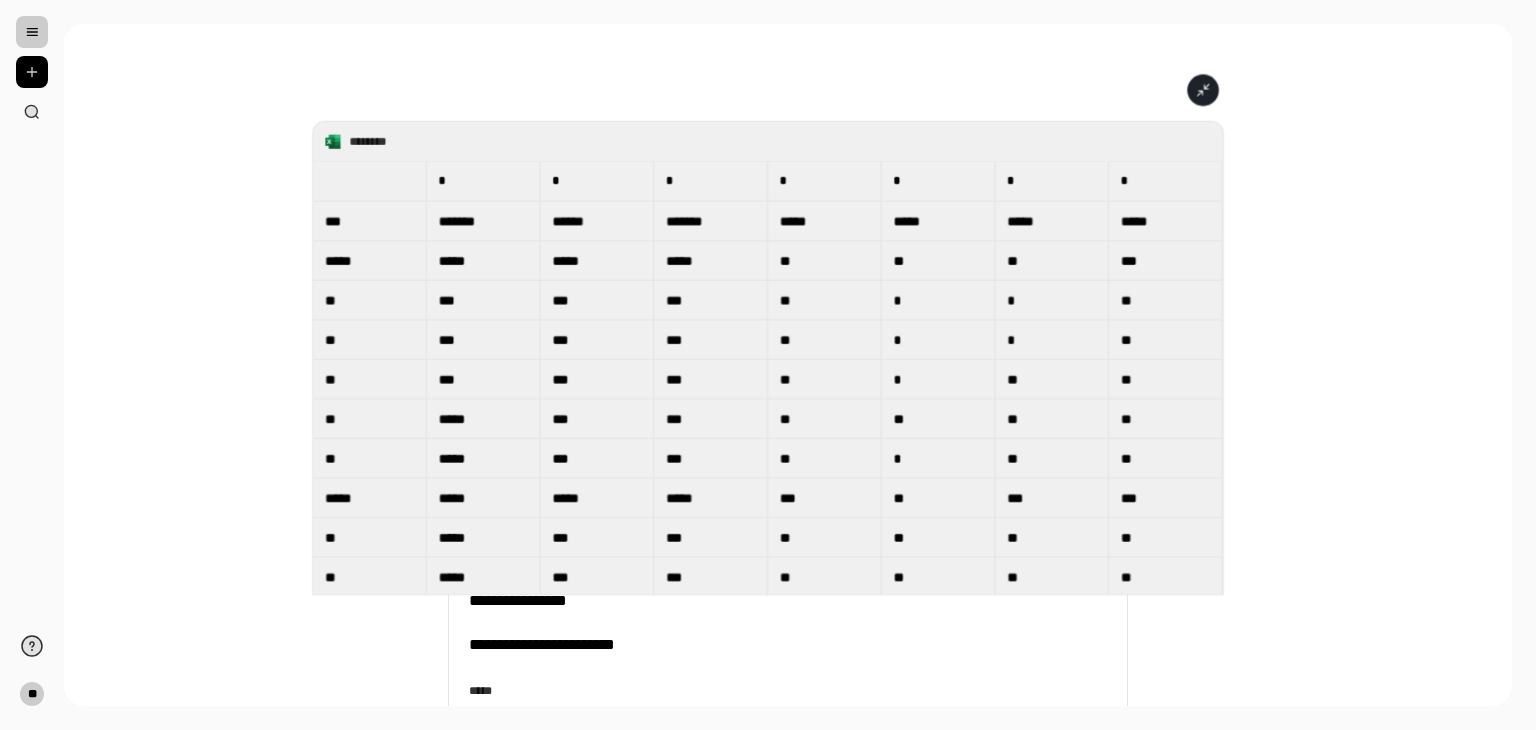 scroll, scrollTop: 15, scrollLeft: 0, axis: vertical 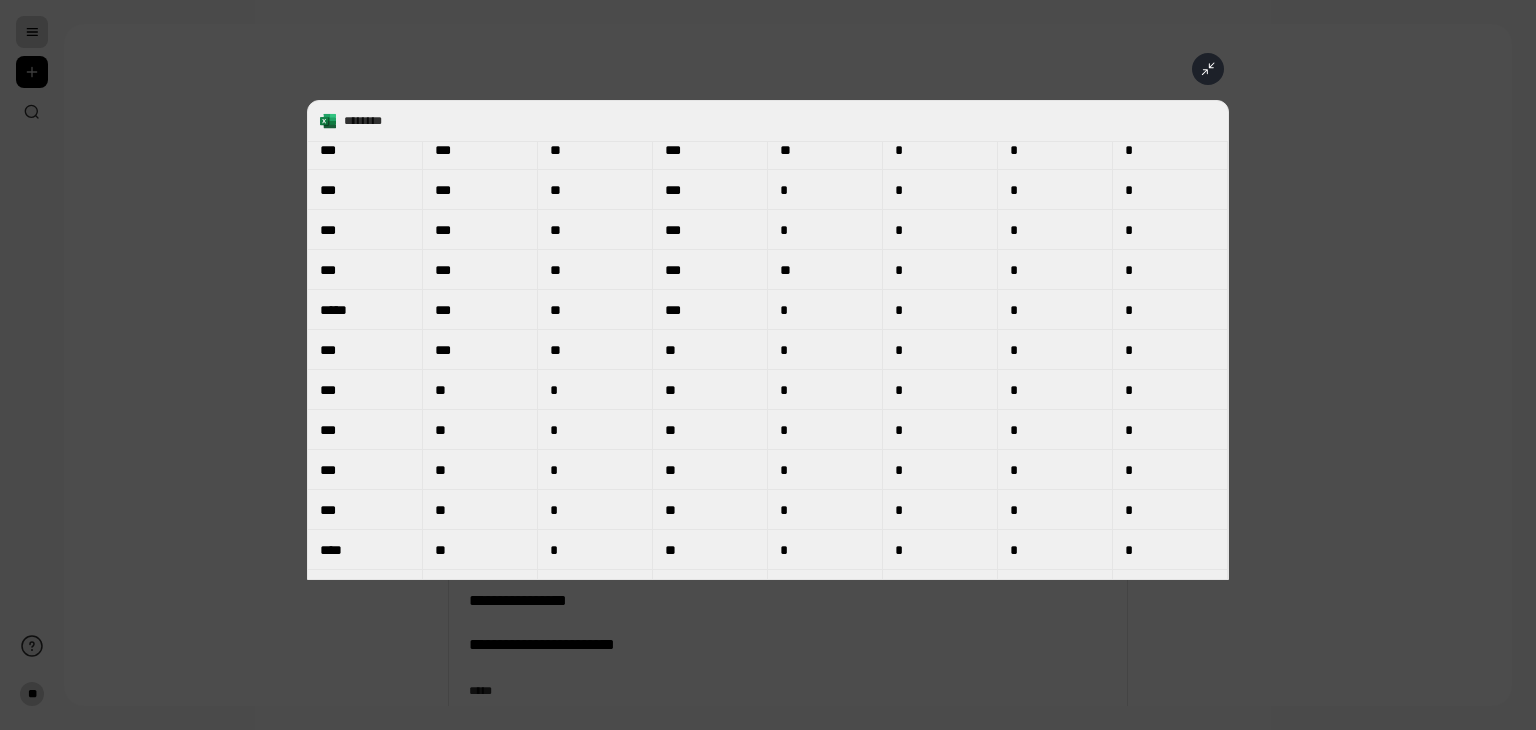 click at bounding box center (768, 365) 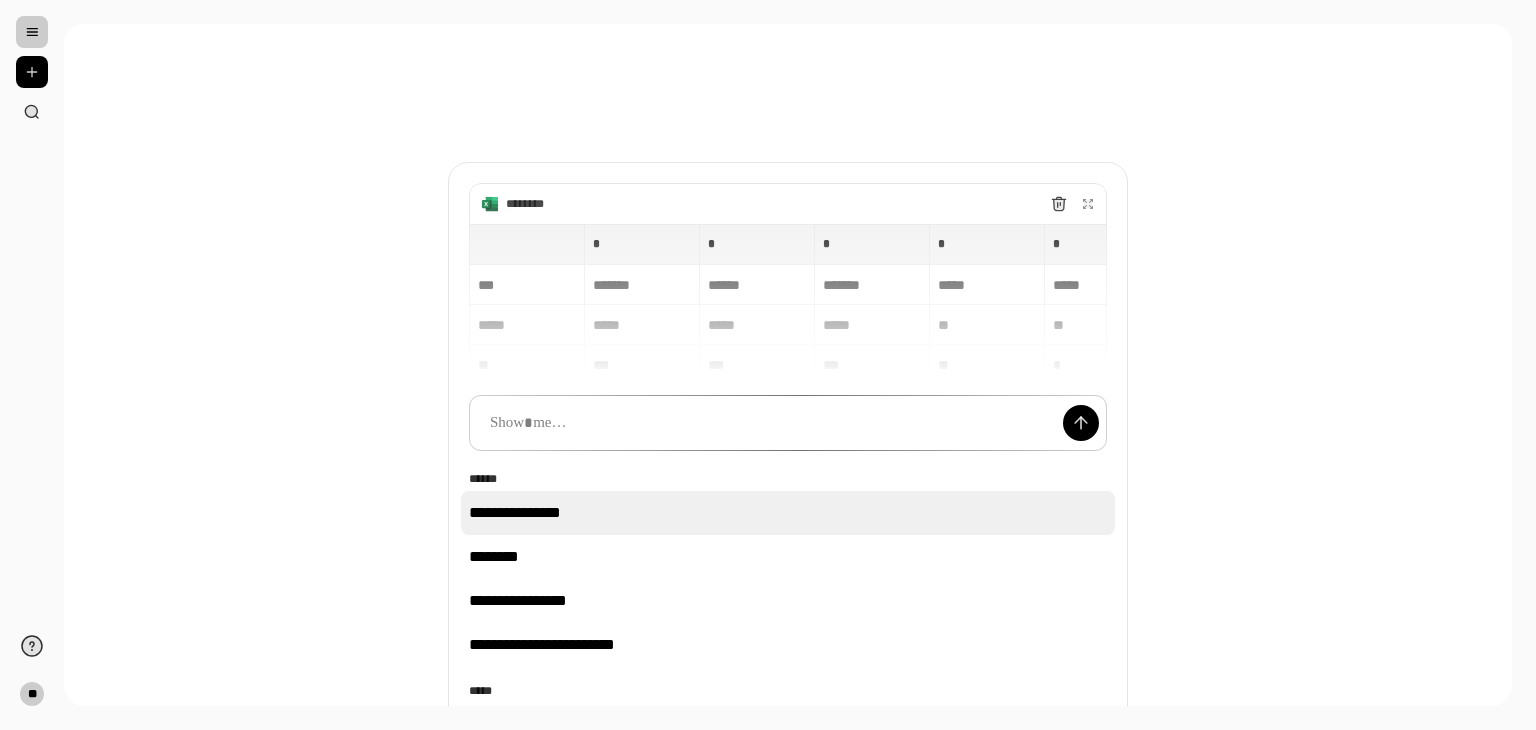 click on "**********" at bounding box center (515, 512) 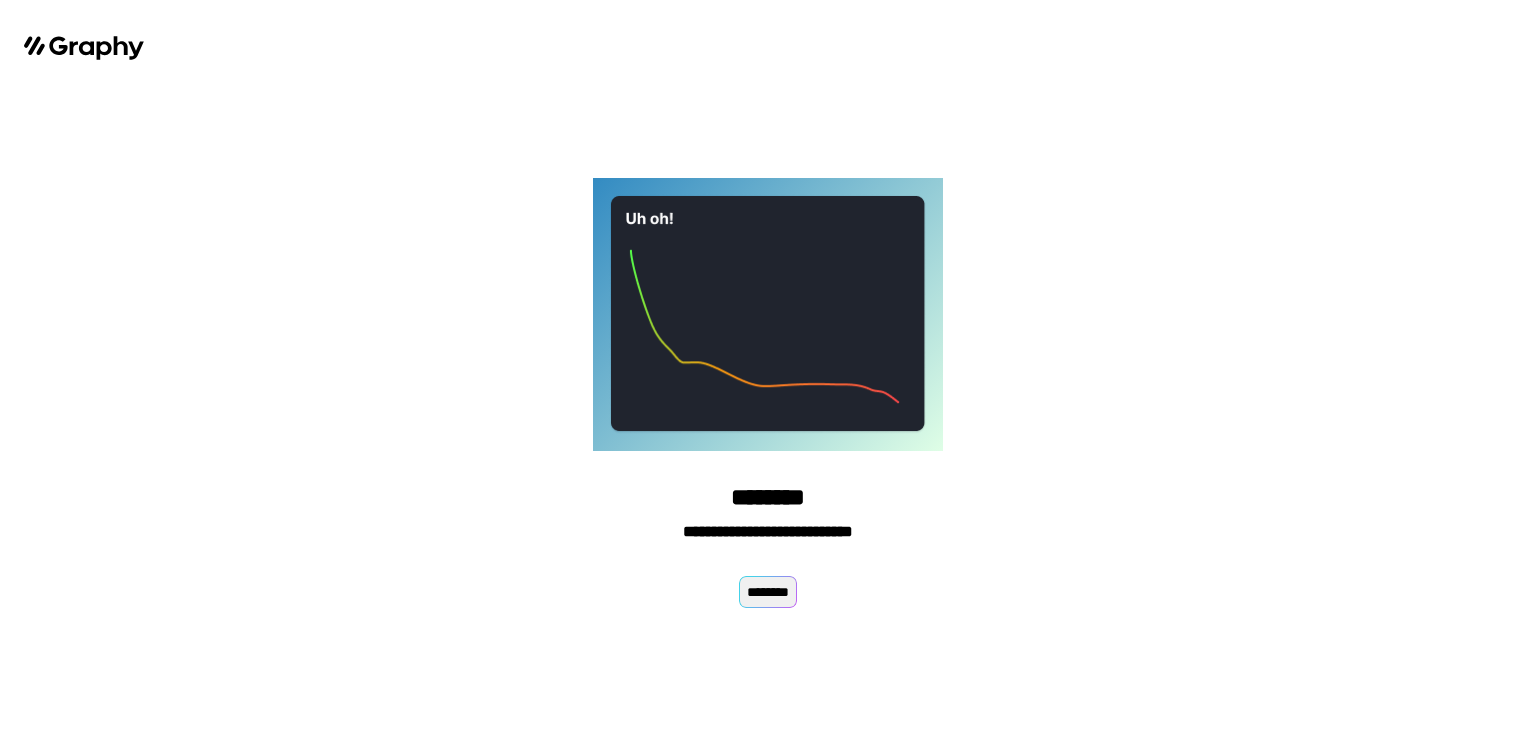 click on "********" at bounding box center (768, 592) 